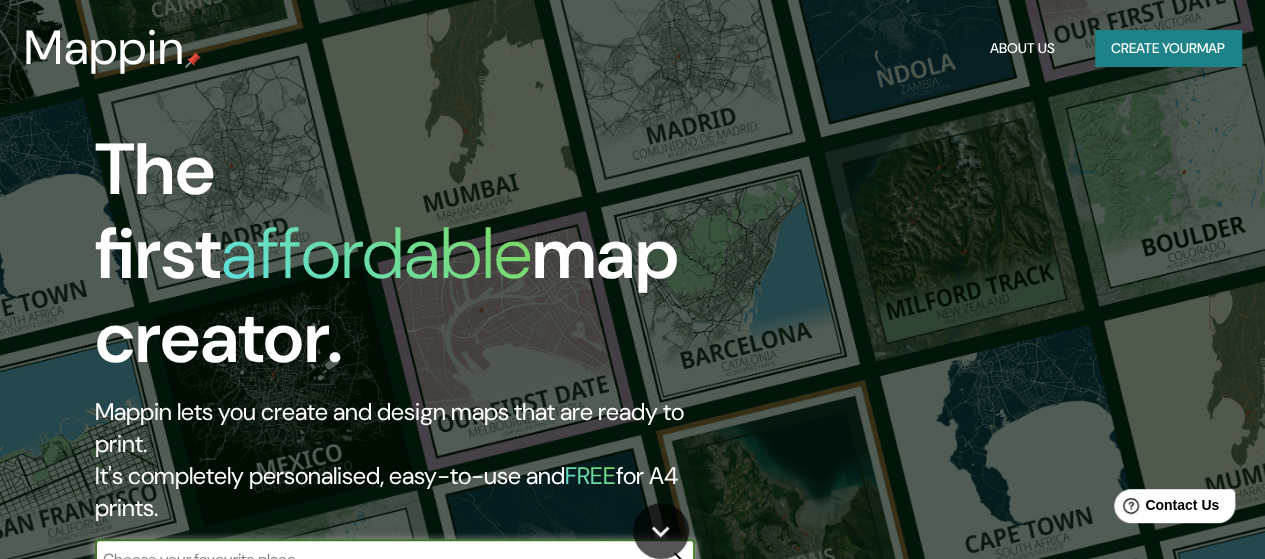 scroll, scrollTop: 0, scrollLeft: 0, axis: both 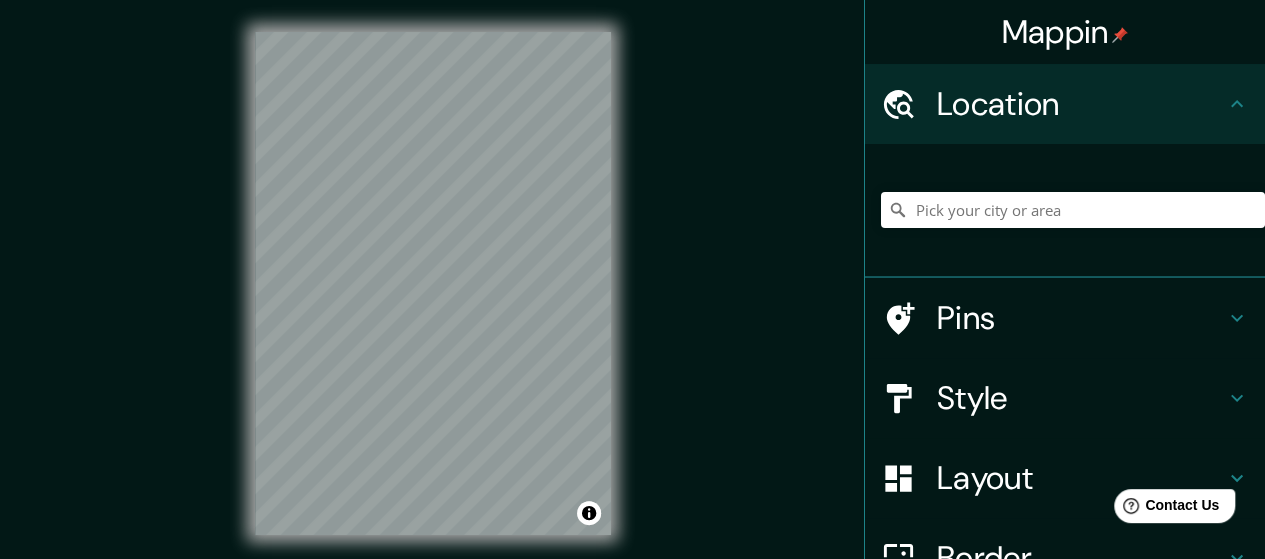 click on "Location" at bounding box center (1081, 104) 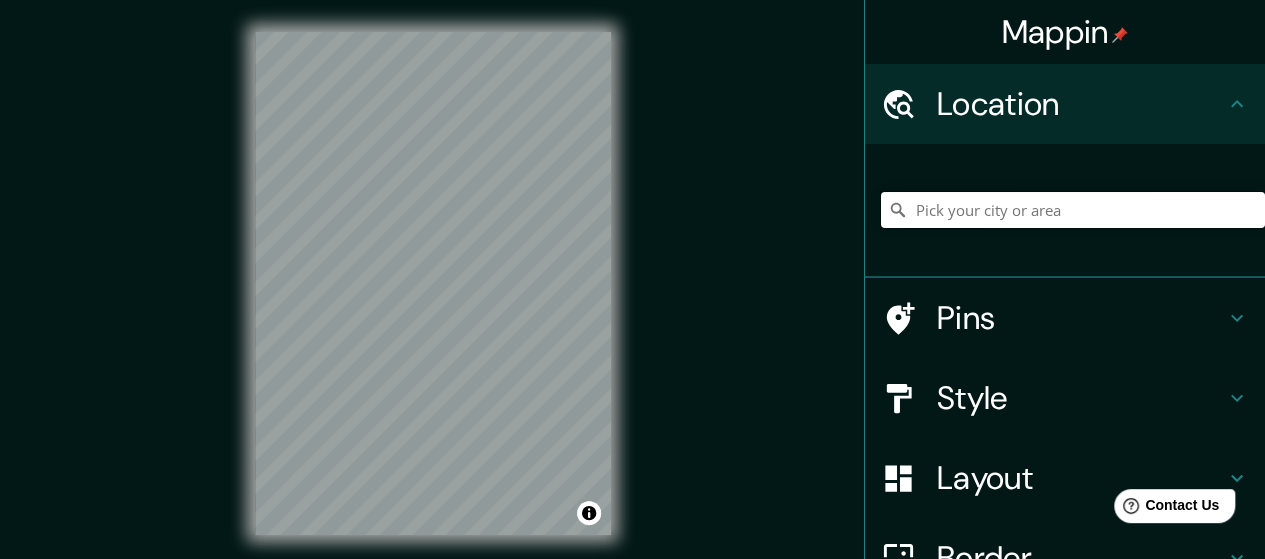 click at bounding box center [1073, 210] 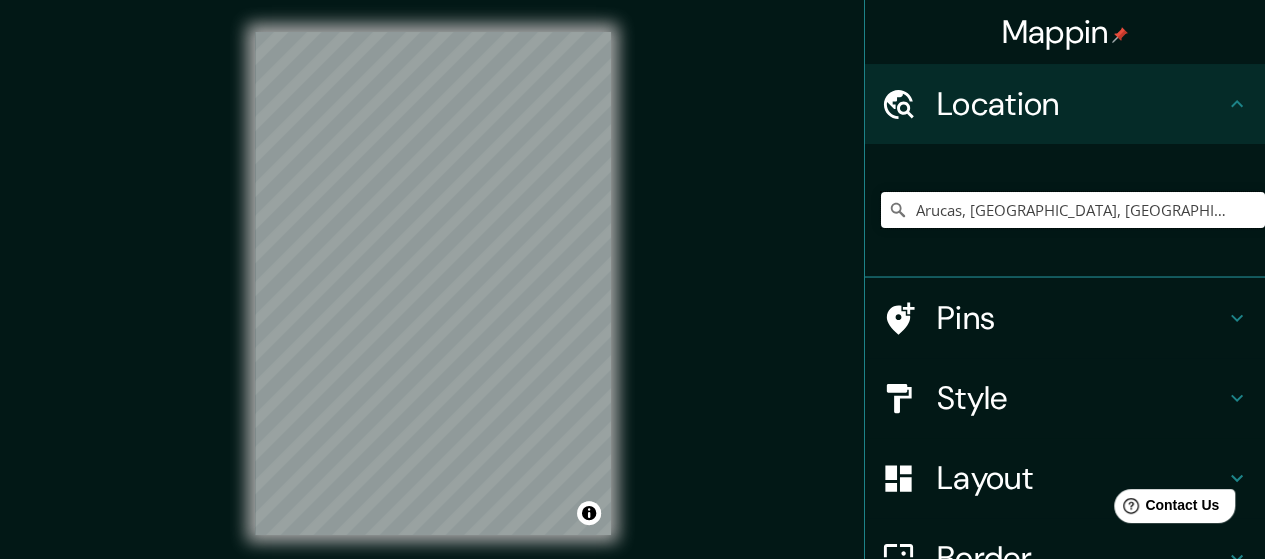 type on "Arucas, [GEOGRAPHIC_DATA], [GEOGRAPHIC_DATA], [GEOGRAPHIC_DATA]" 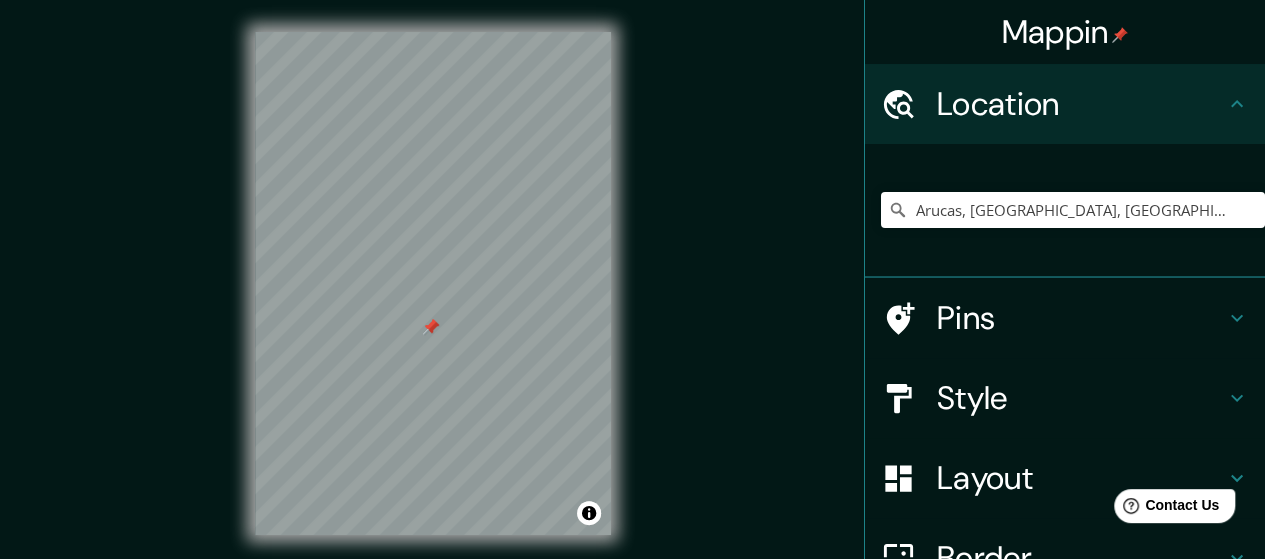 click at bounding box center [431, 327] 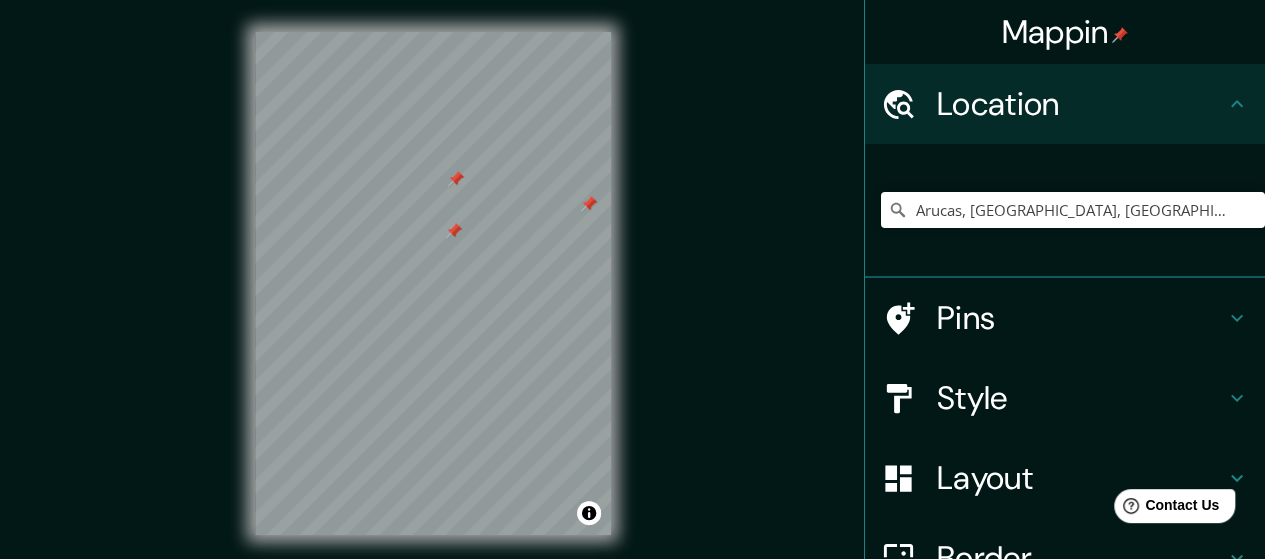 click at bounding box center (454, 231) 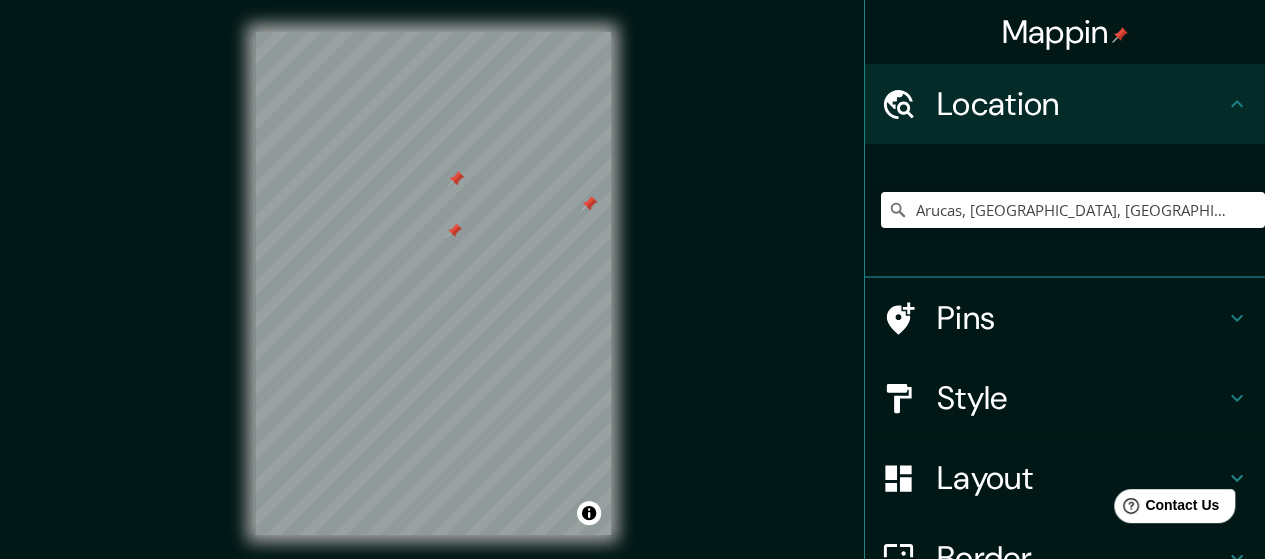 click at bounding box center [454, 231] 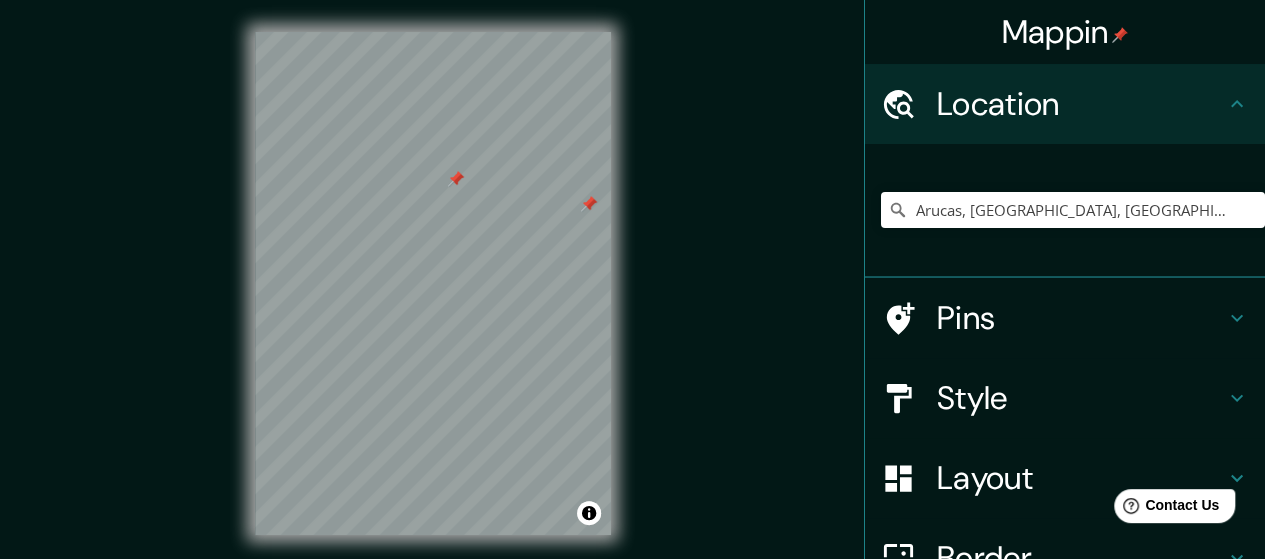 click at bounding box center [456, 179] 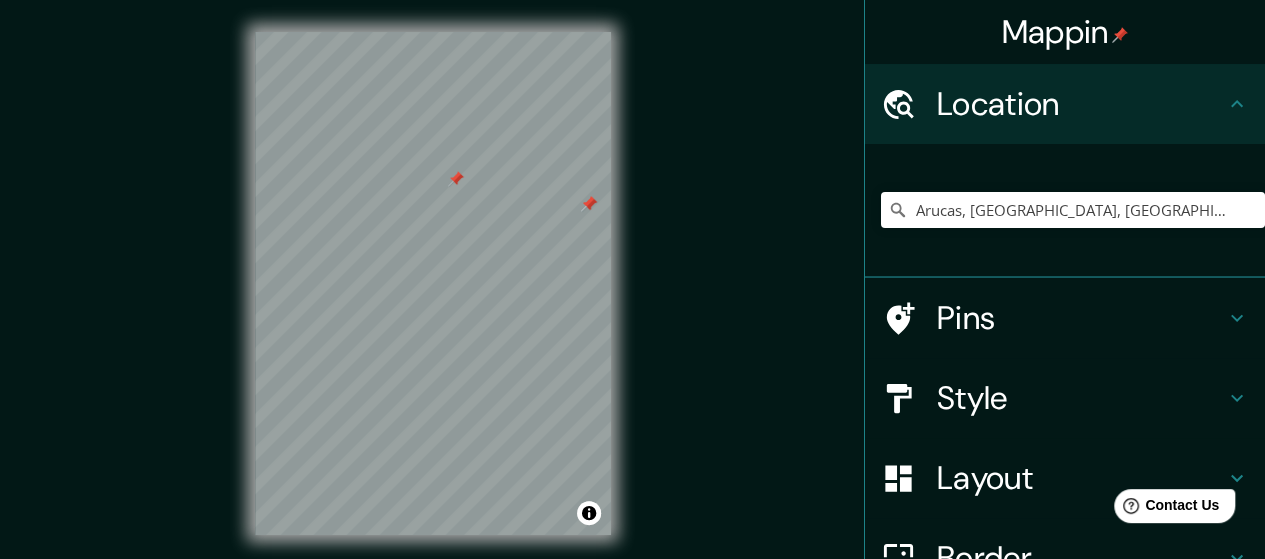 click at bounding box center (456, 179) 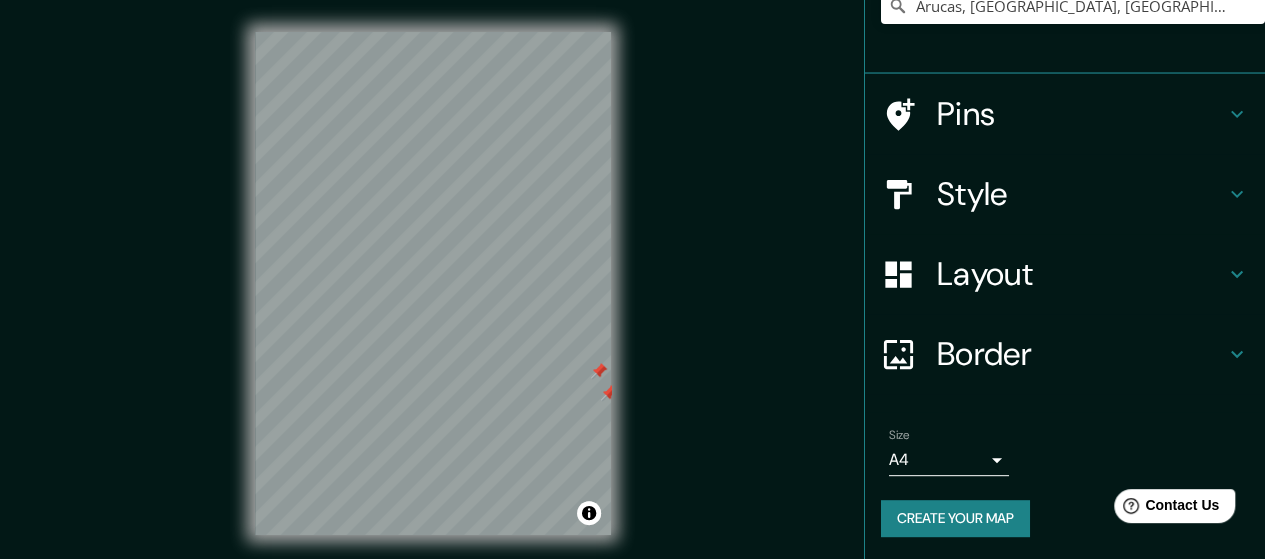 scroll, scrollTop: 205, scrollLeft: 0, axis: vertical 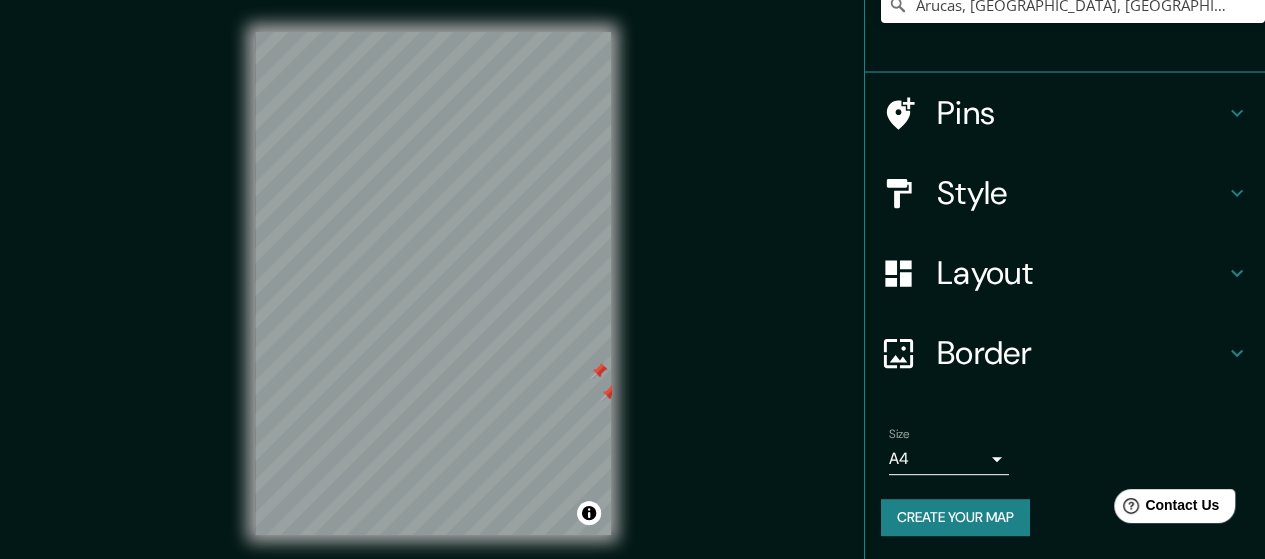 click on "Pins" at bounding box center [1081, 113] 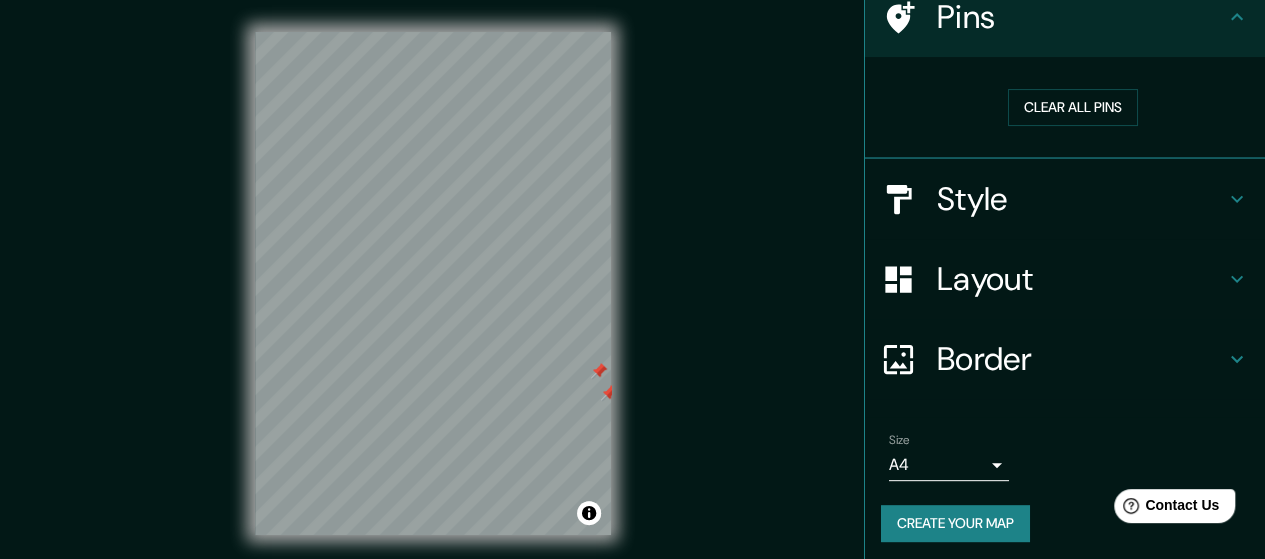 scroll, scrollTop: 147, scrollLeft: 0, axis: vertical 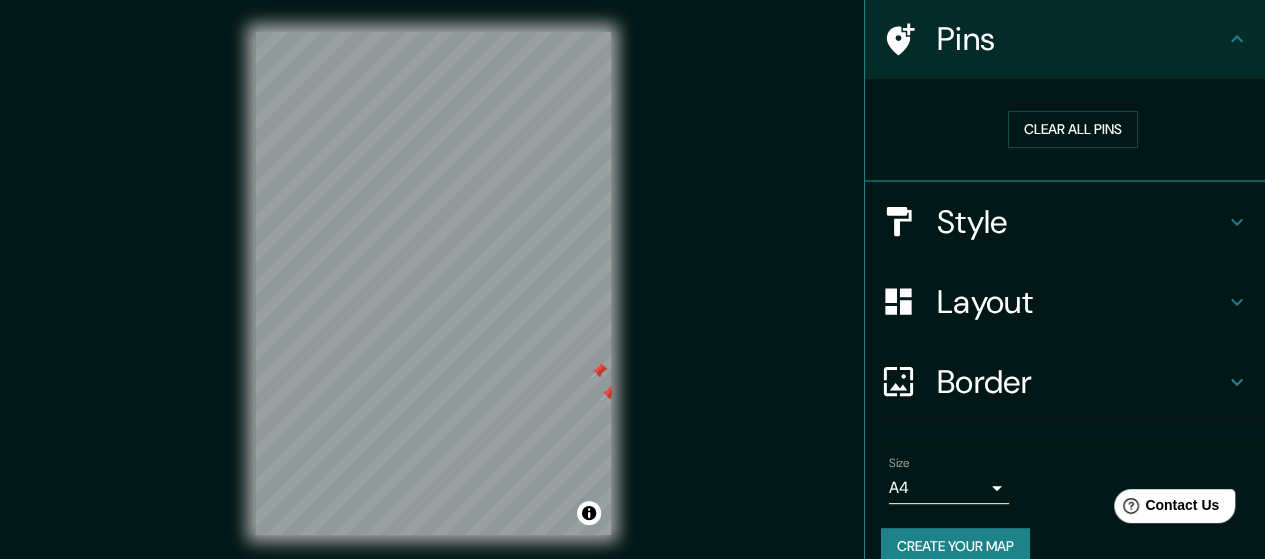click on "Pins" at bounding box center [1065, 39] 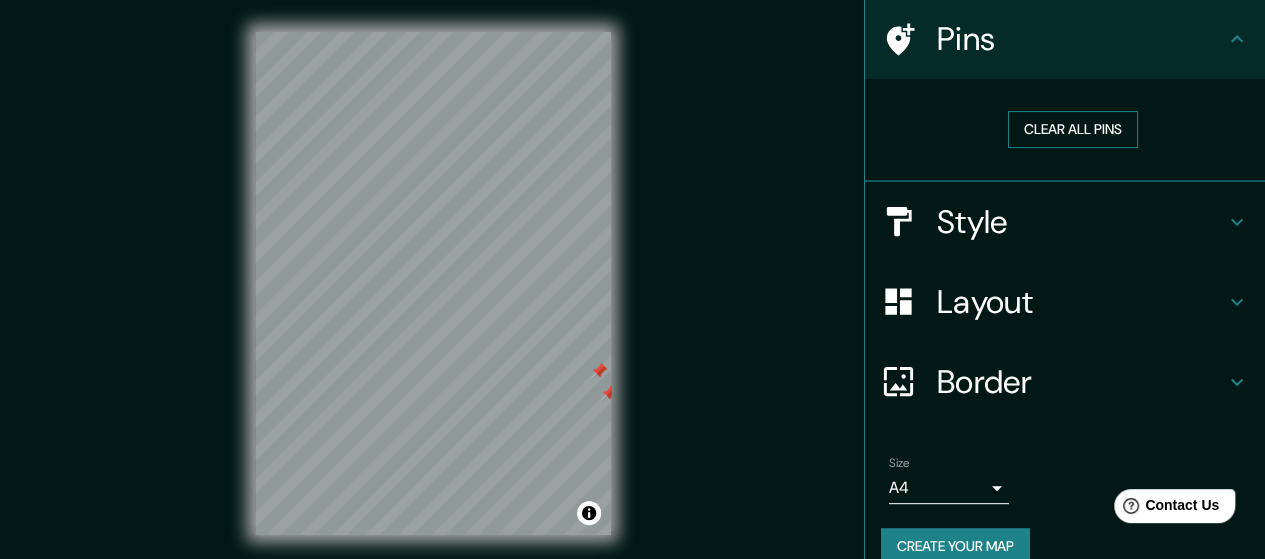 click on "Clear all pins" at bounding box center [1073, 129] 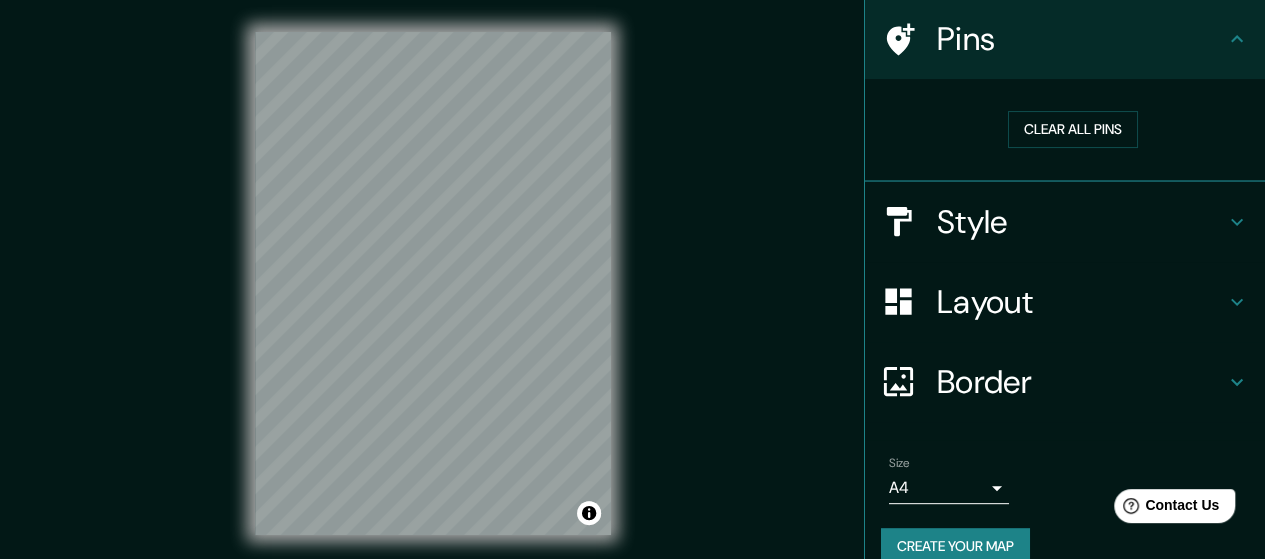 click on "Style" at bounding box center [1081, 222] 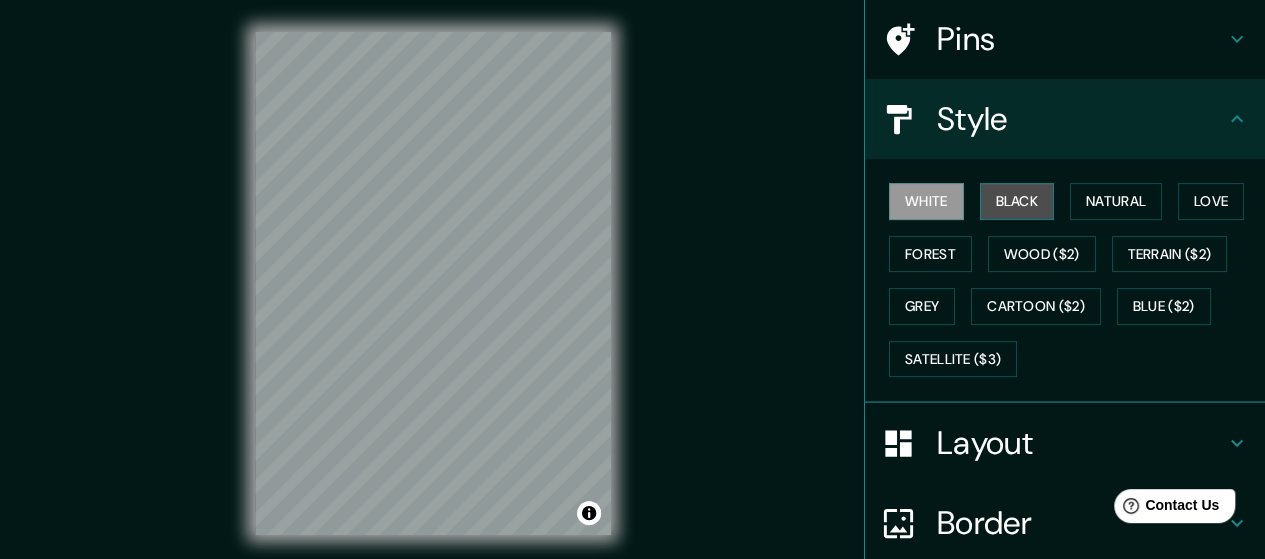 click on "Black" at bounding box center (1017, 201) 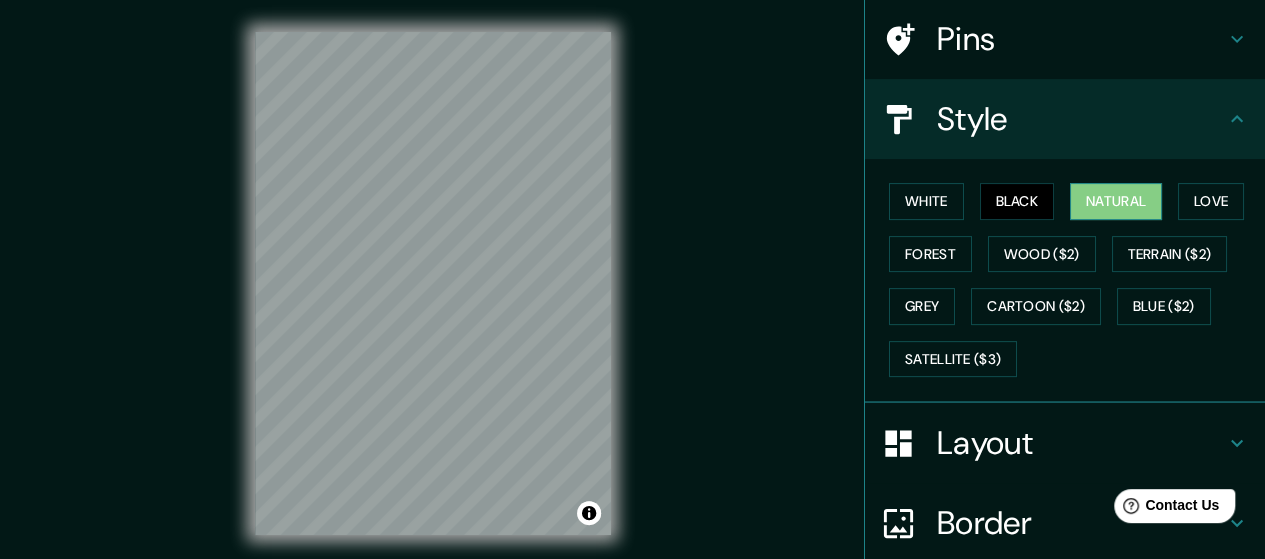 click on "Natural" at bounding box center [1116, 201] 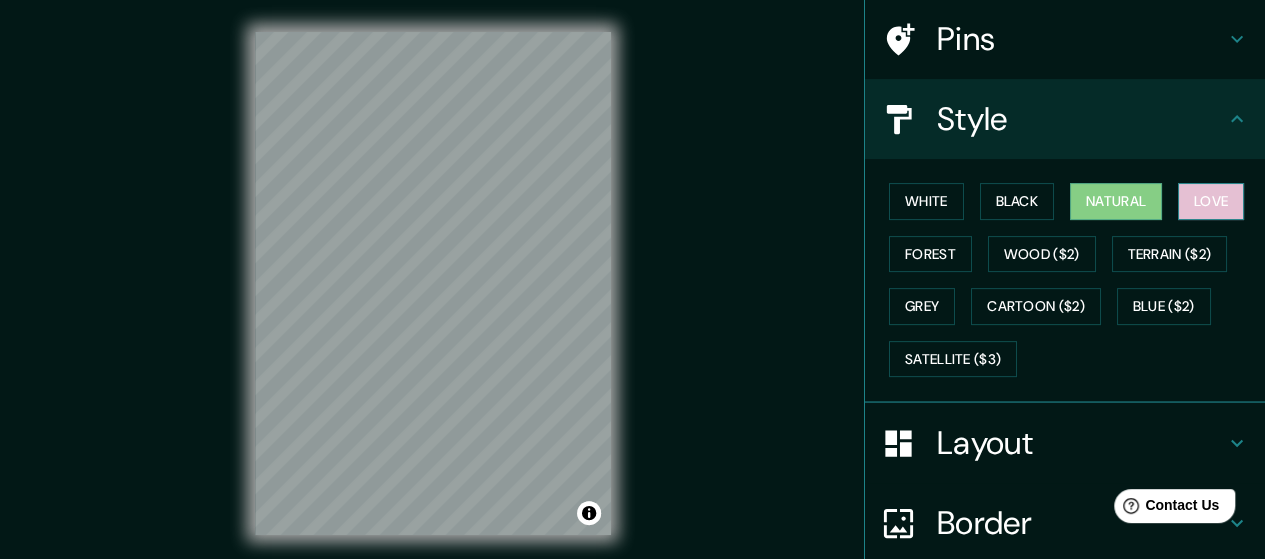 click on "Love" at bounding box center [1211, 201] 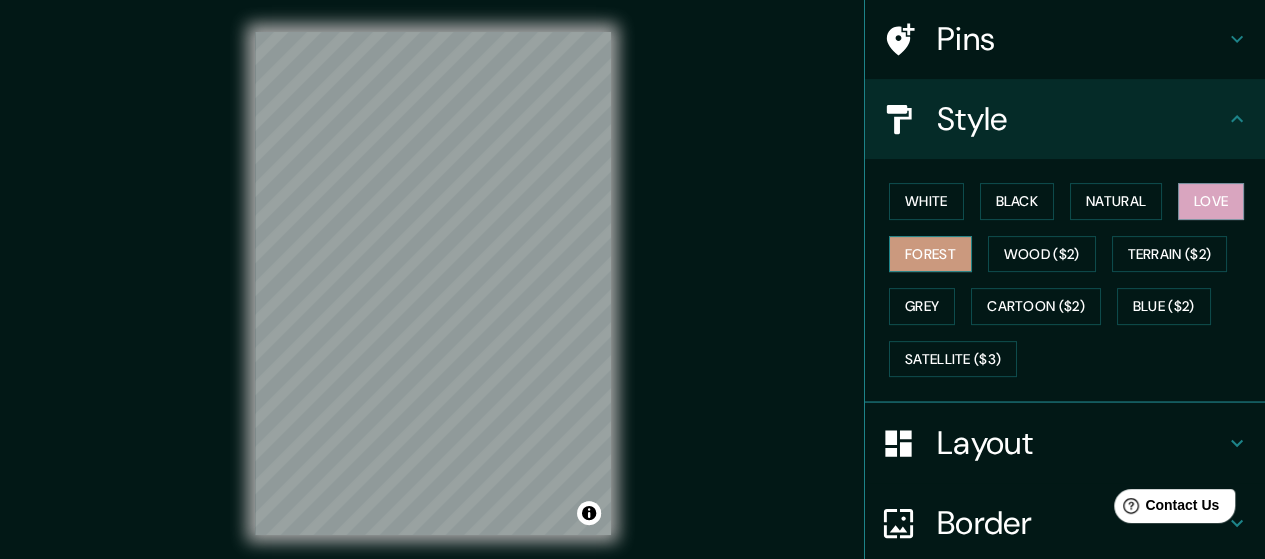 click on "Forest" at bounding box center (930, 254) 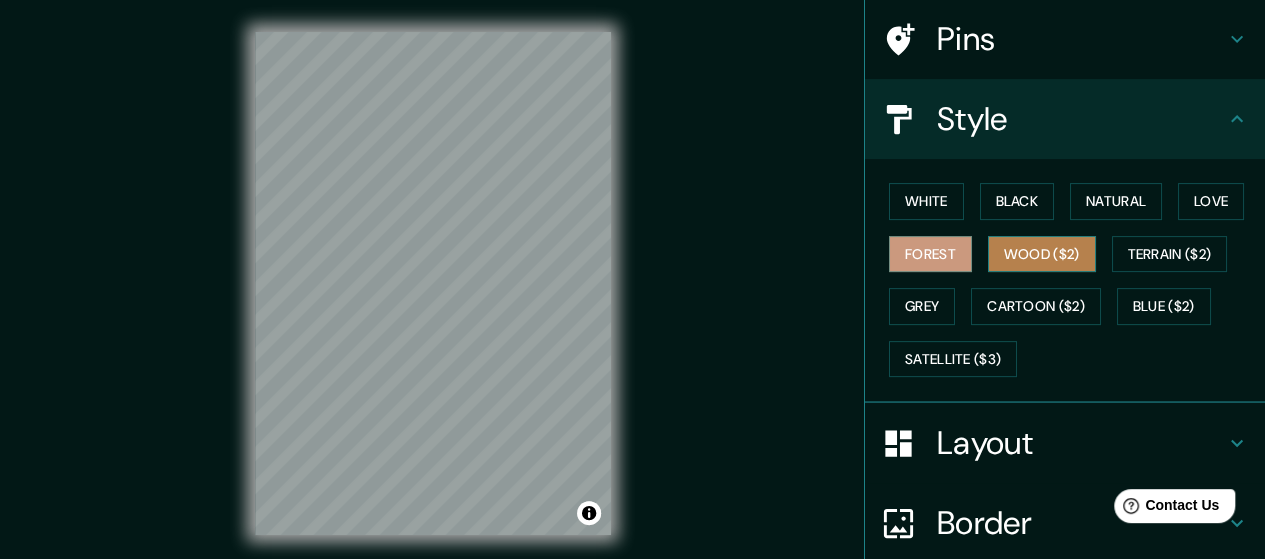 click on "Wood ($2)" at bounding box center (1042, 254) 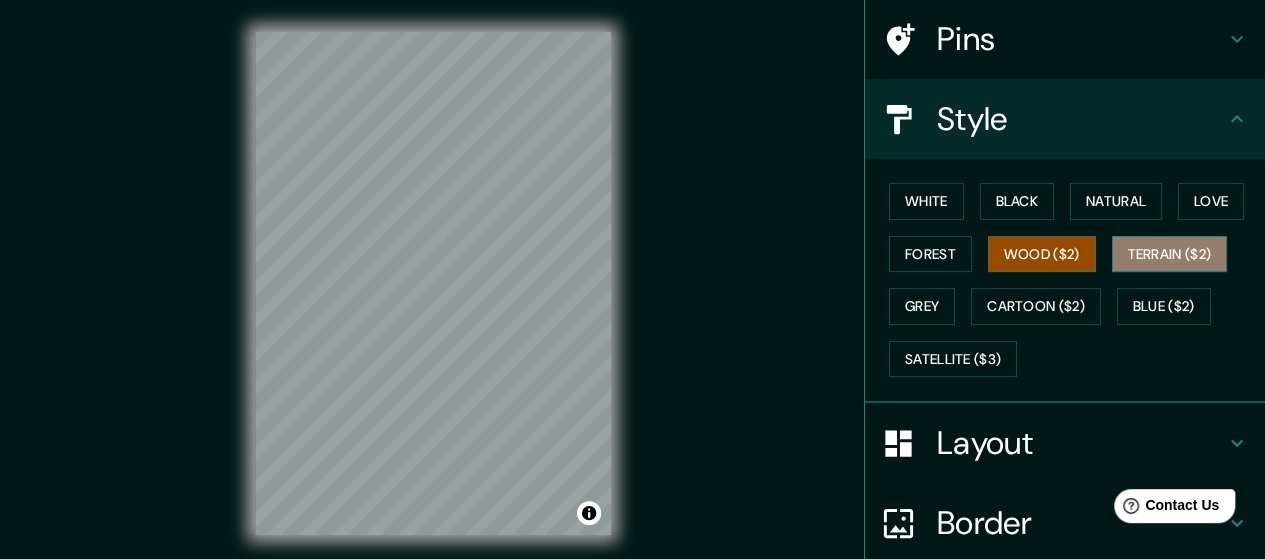 click on "Terrain ($2)" at bounding box center [1170, 254] 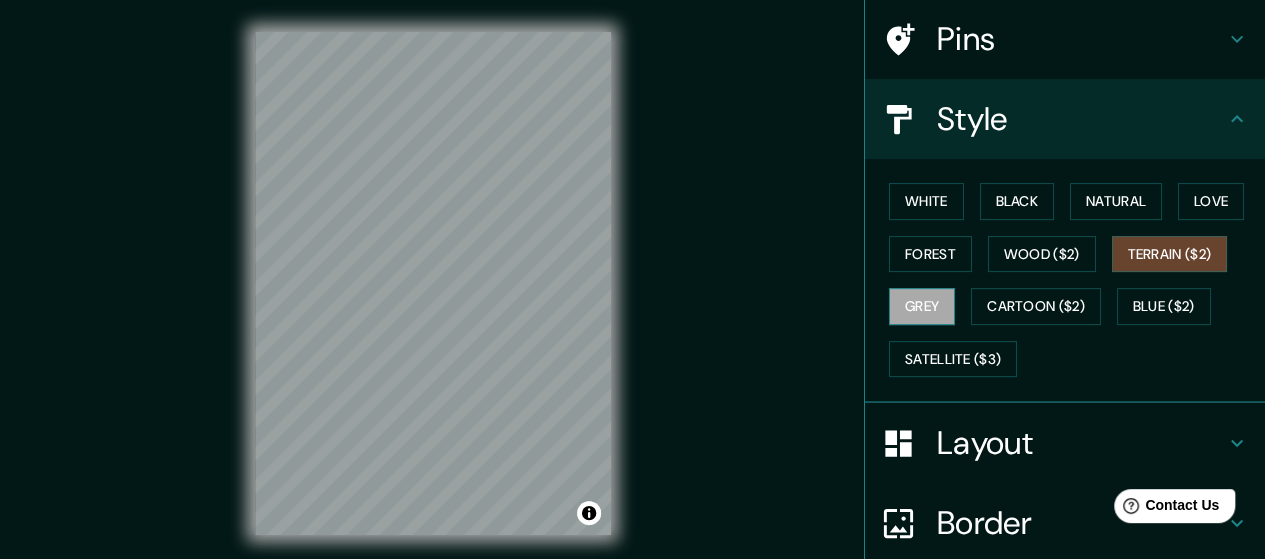 click on "Grey" at bounding box center [922, 306] 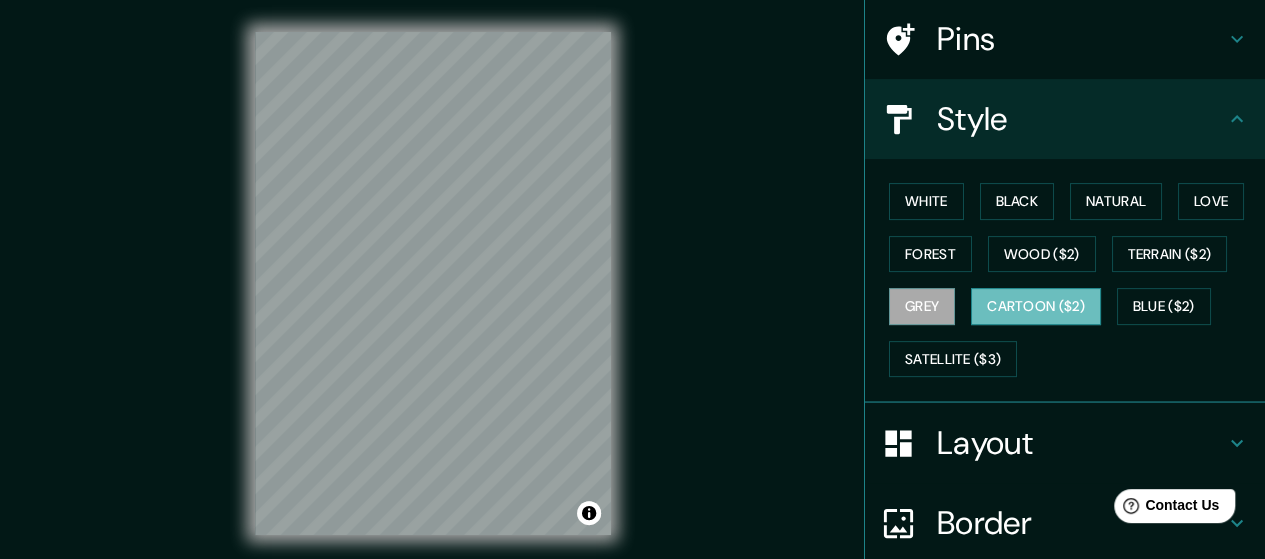 click on "Cartoon ($2)" at bounding box center [1036, 306] 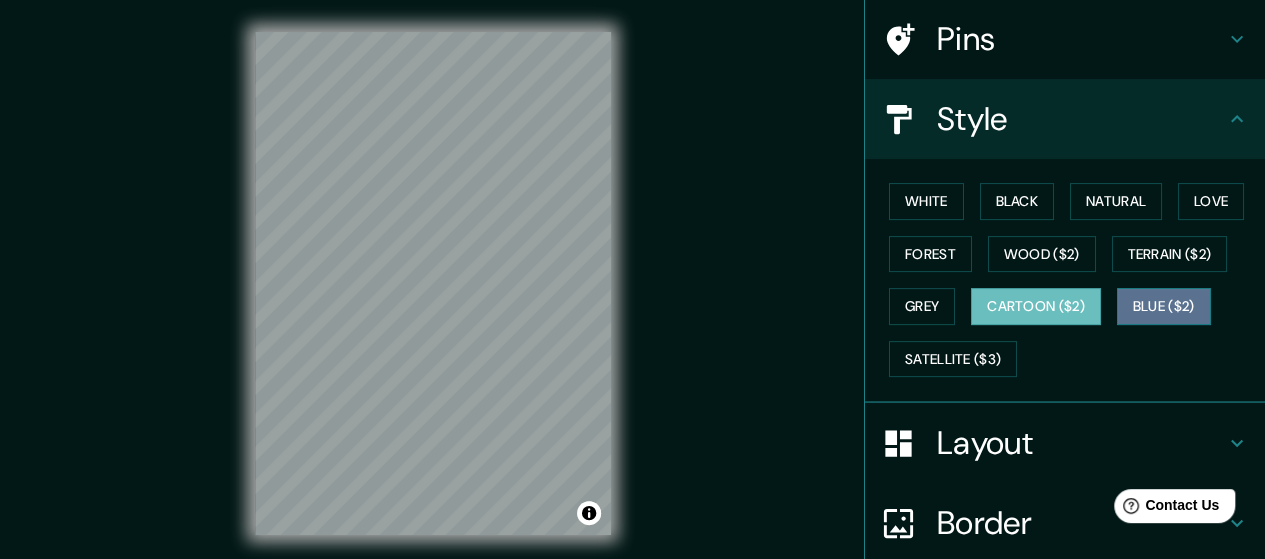 click on "Blue ($2)" at bounding box center [1164, 306] 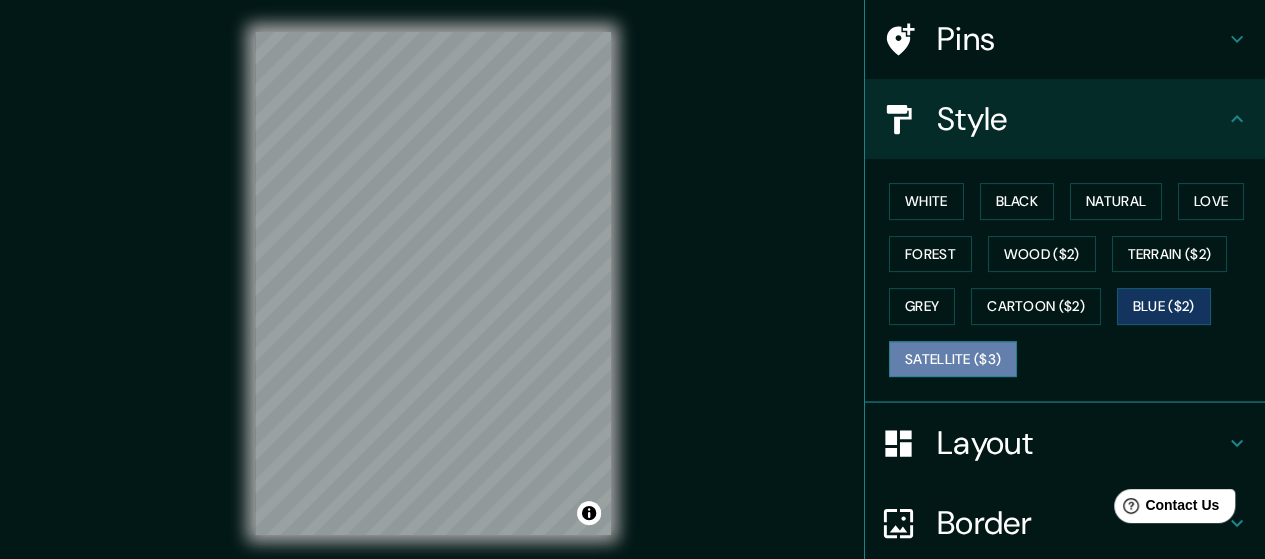 click on "Satellite ($3)" at bounding box center [953, 359] 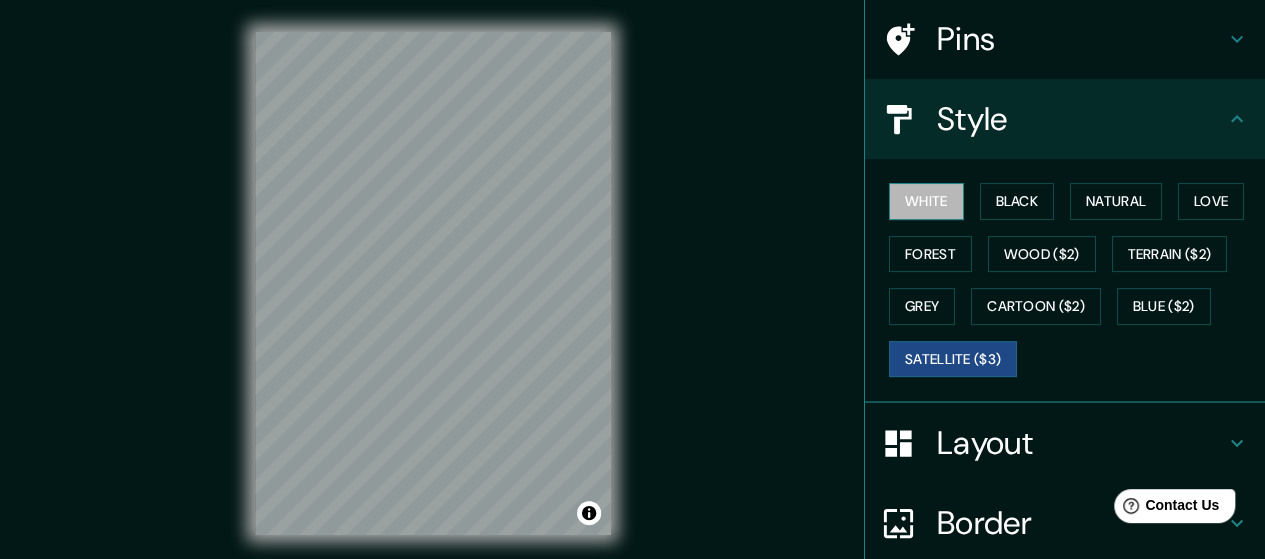 click on "White" at bounding box center (926, 201) 